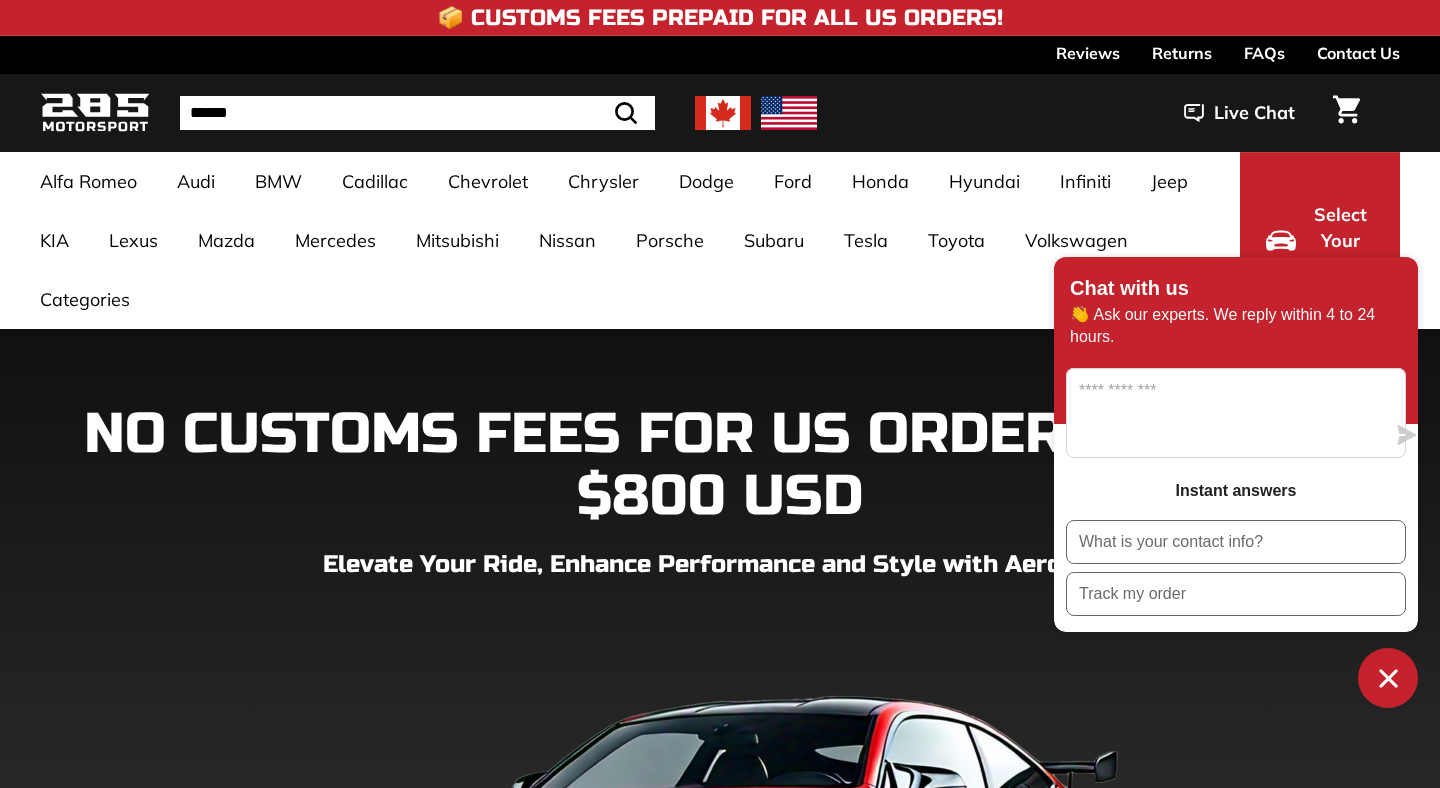 scroll, scrollTop: 0, scrollLeft: 0, axis: both 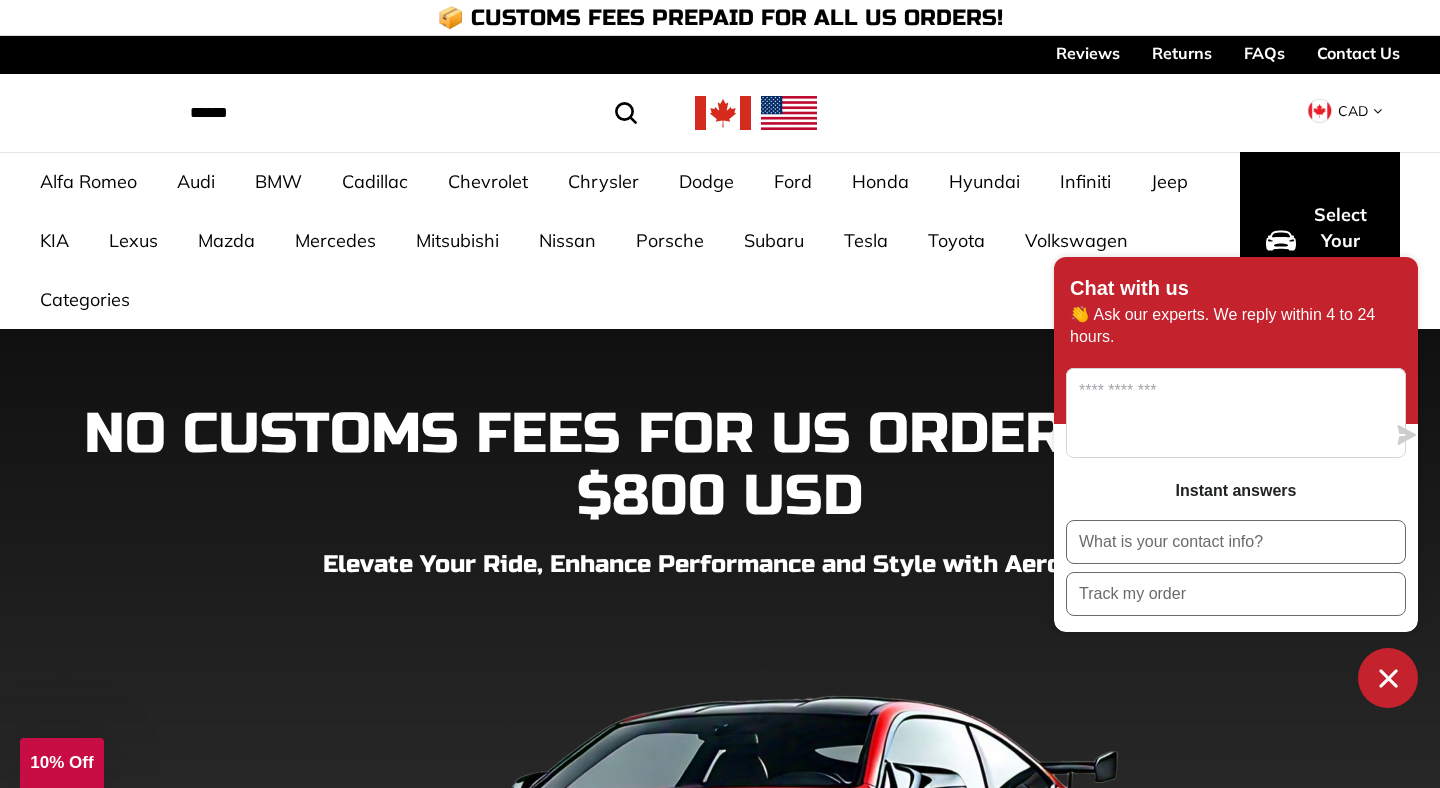 click 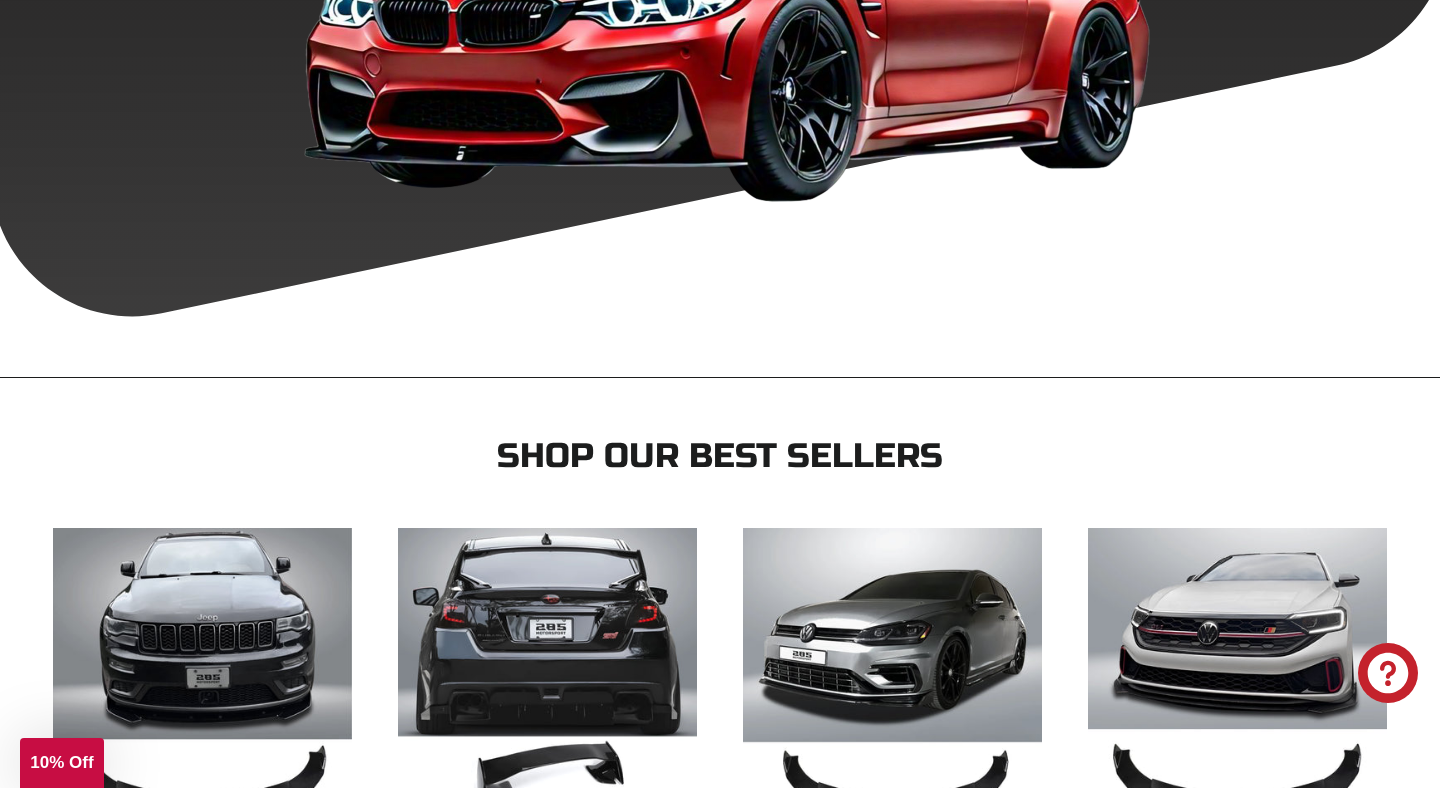 scroll, scrollTop: 1394, scrollLeft: 0, axis: vertical 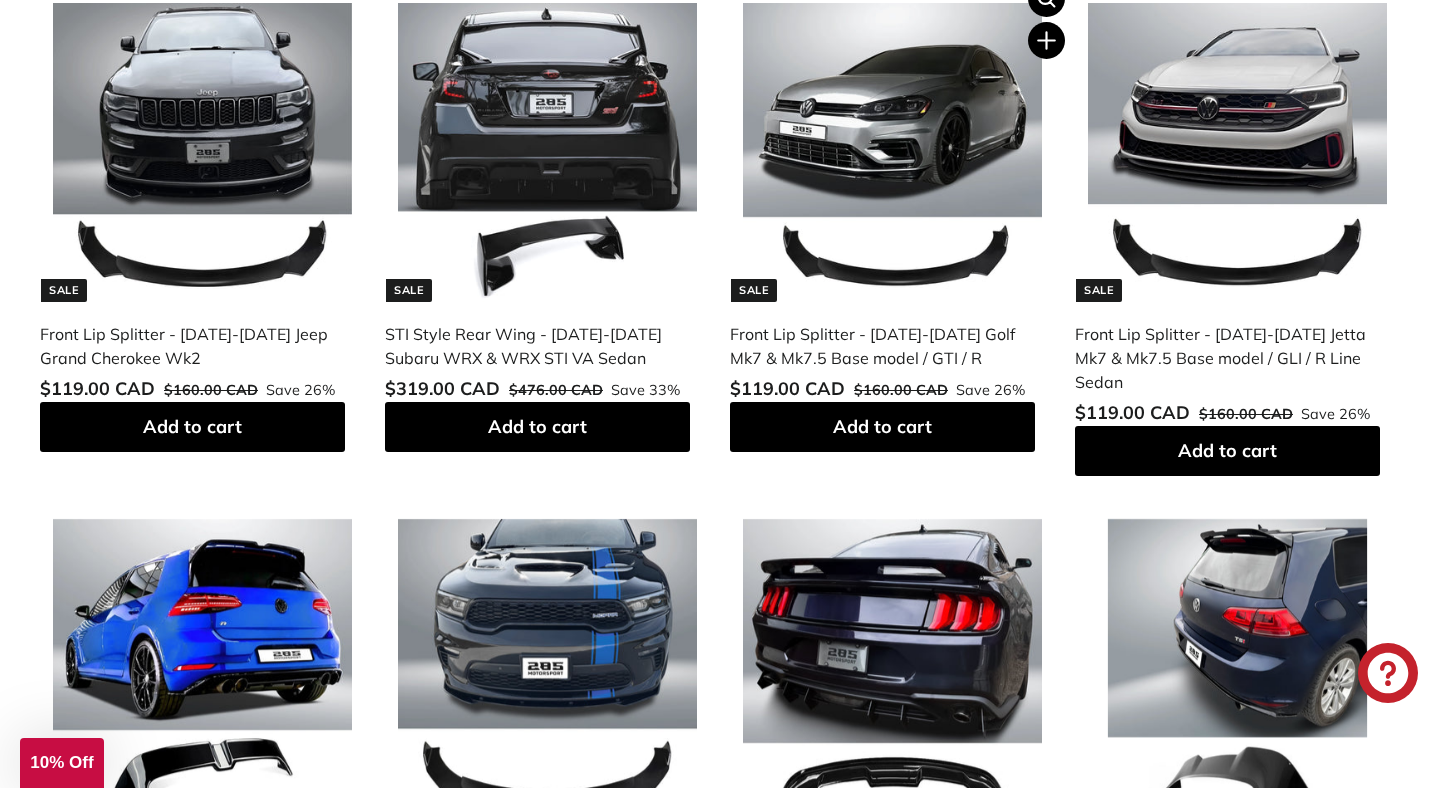 click on "Front Lip Splitter - [DATE]-[DATE] Golf Mk7 & Mk7.5 Base model / GTI / R" at bounding box center [882, 346] 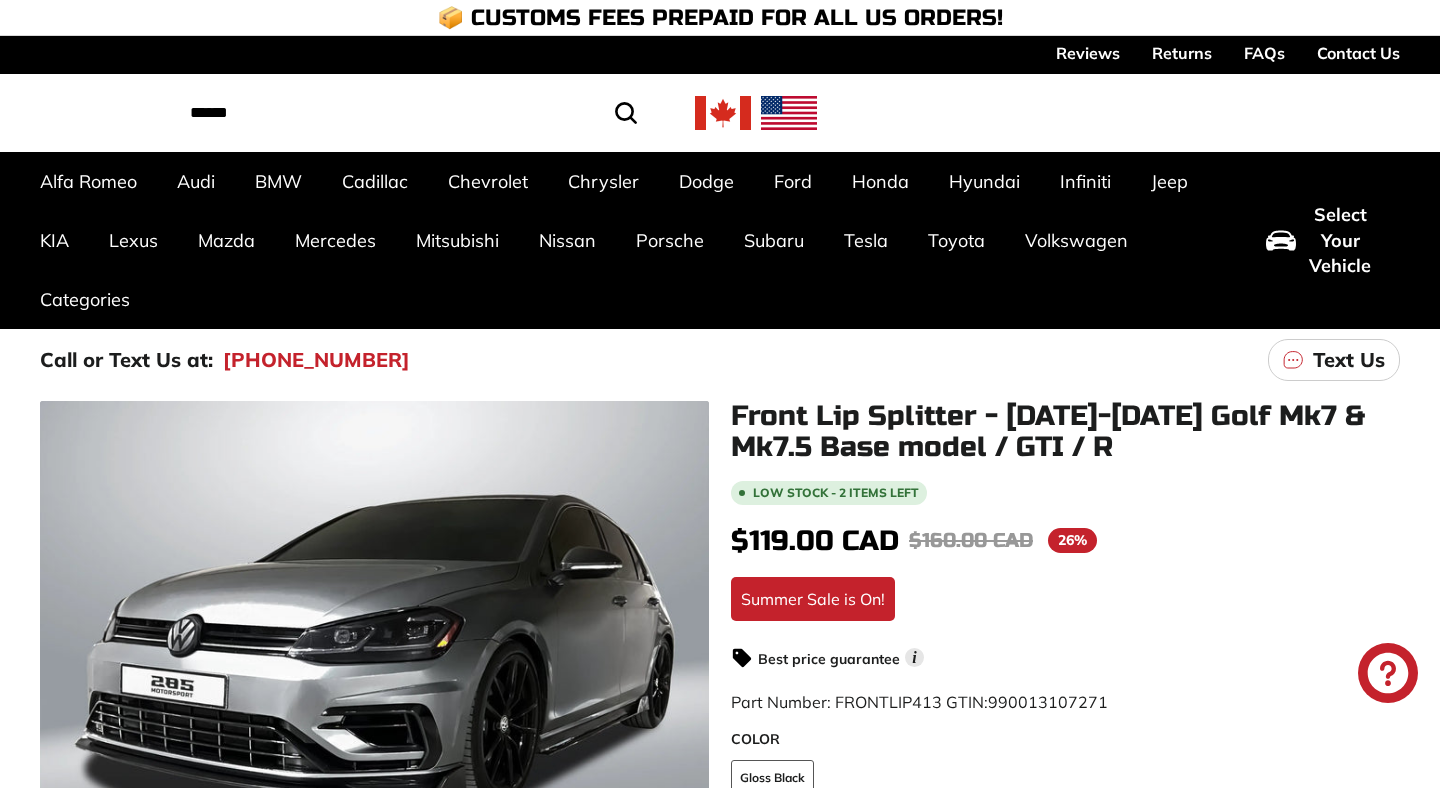scroll, scrollTop: 0, scrollLeft: 0, axis: both 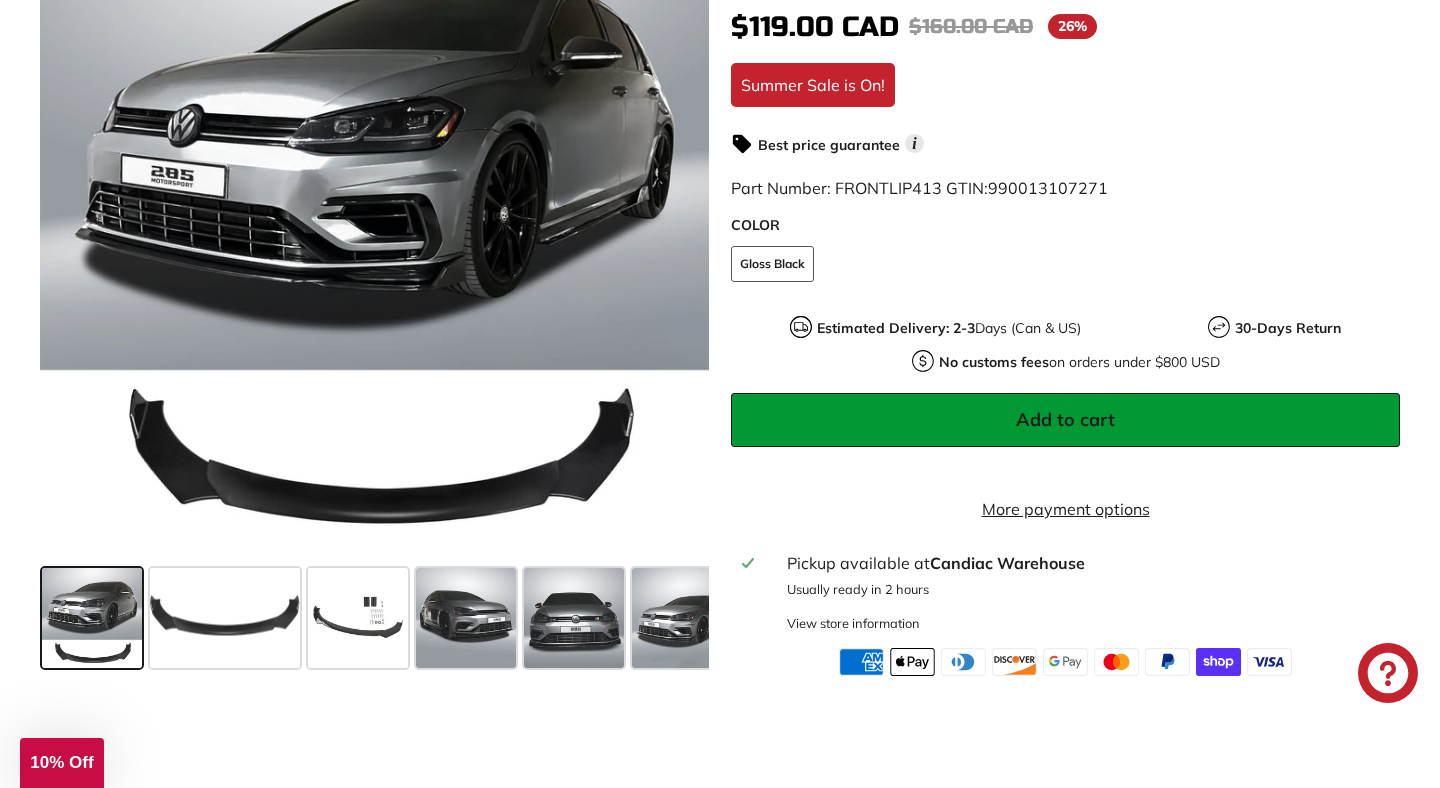 click on "Add to cart" at bounding box center [1065, 420] 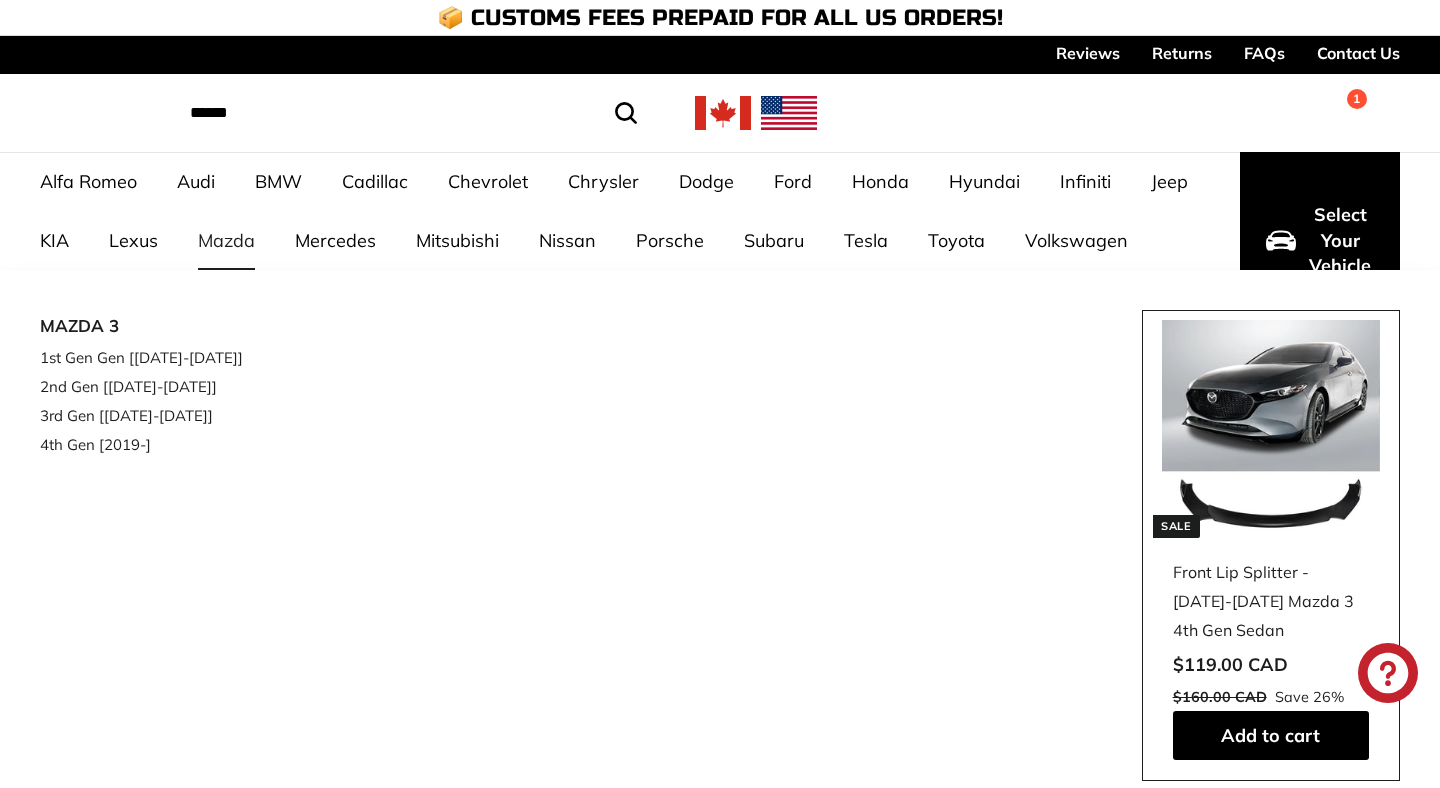 scroll, scrollTop: 0, scrollLeft: 0, axis: both 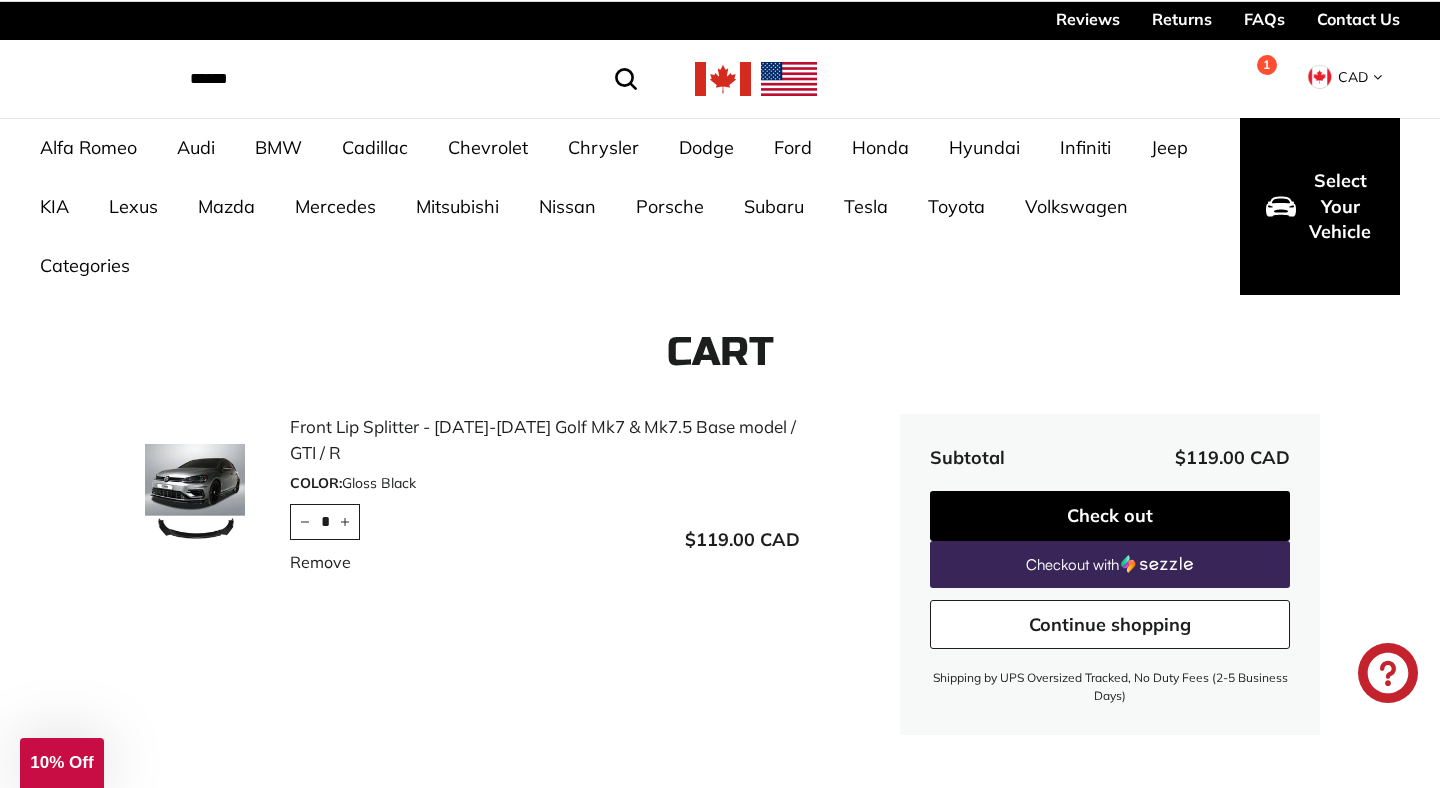 click on "Remove" at bounding box center [320, 562] 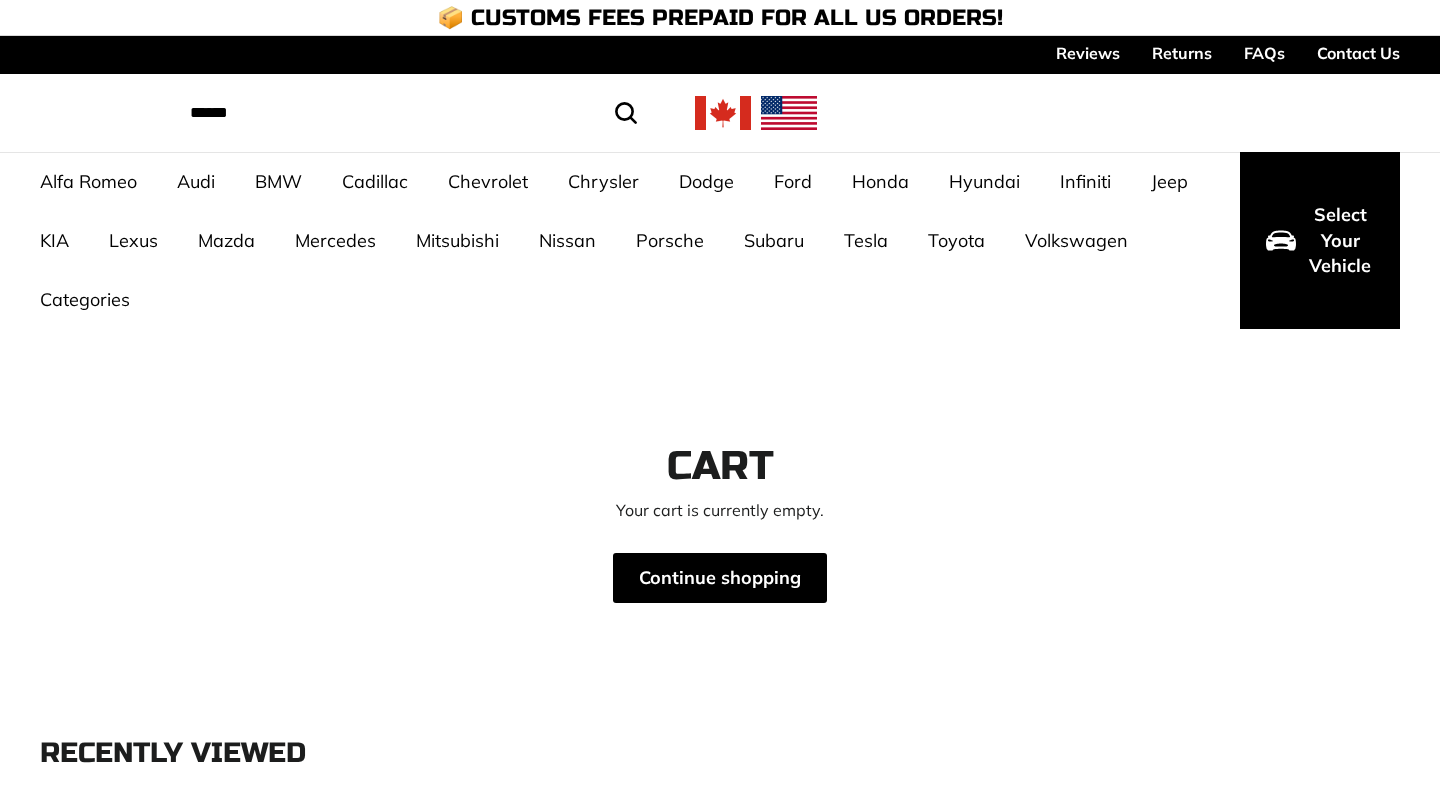 scroll, scrollTop: 0, scrollLeft: 0, axis: both 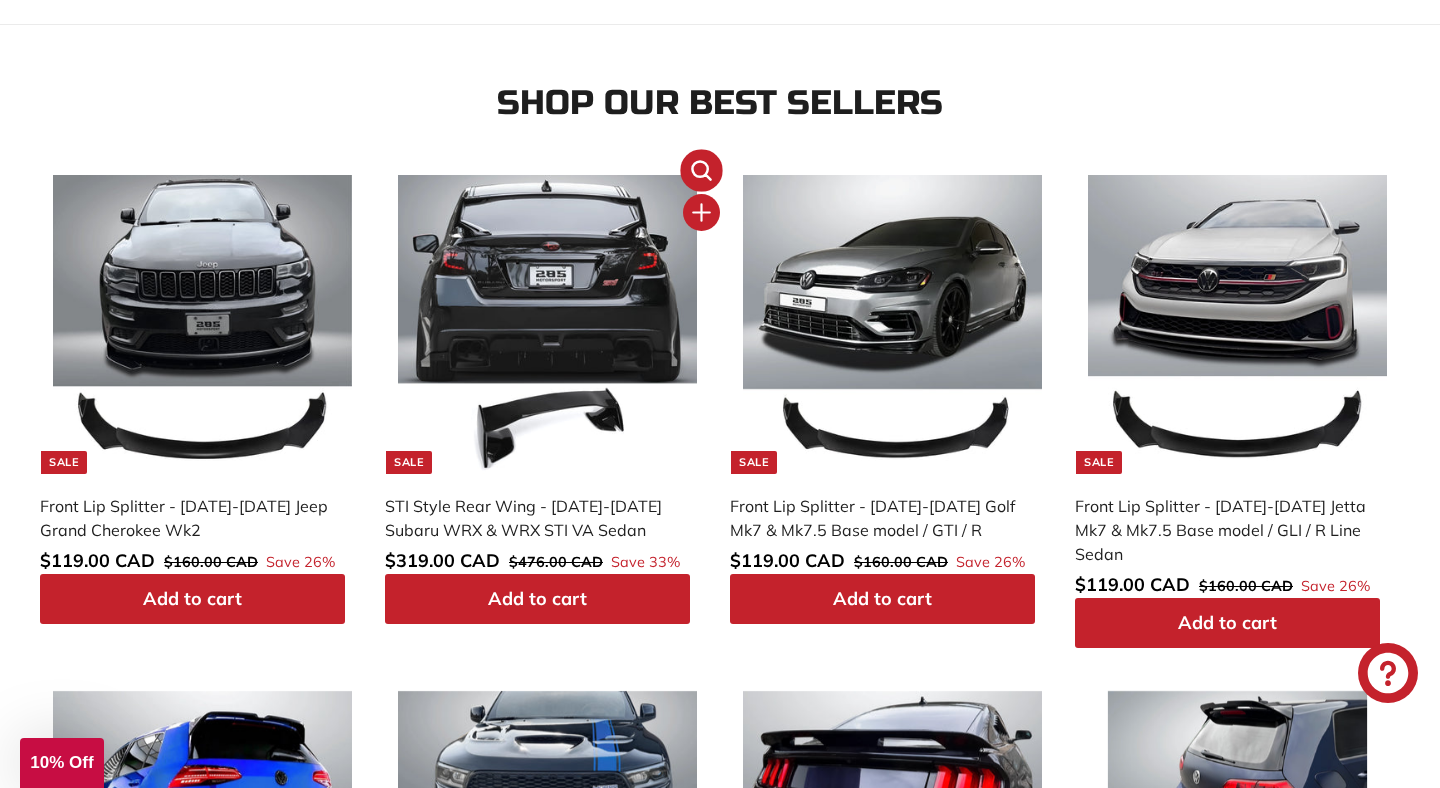 click on ".cls-1{fill:none;stroke:#000;stroke-miterlimit:10;stroke-width:2px}" 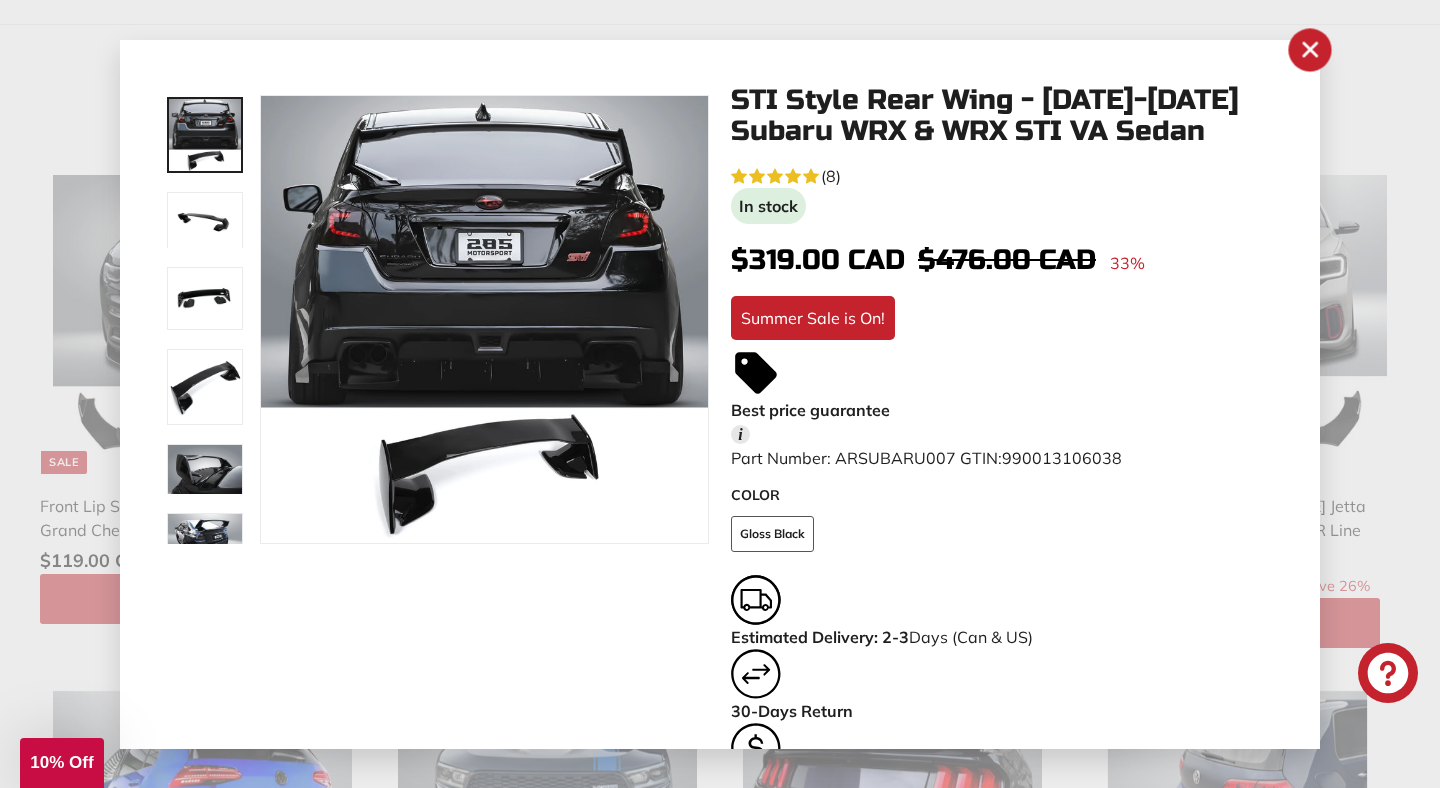click on ".cls-1{fill:none;stroke:#000;stroke-miterlimit:10;stroke-width:2px}" 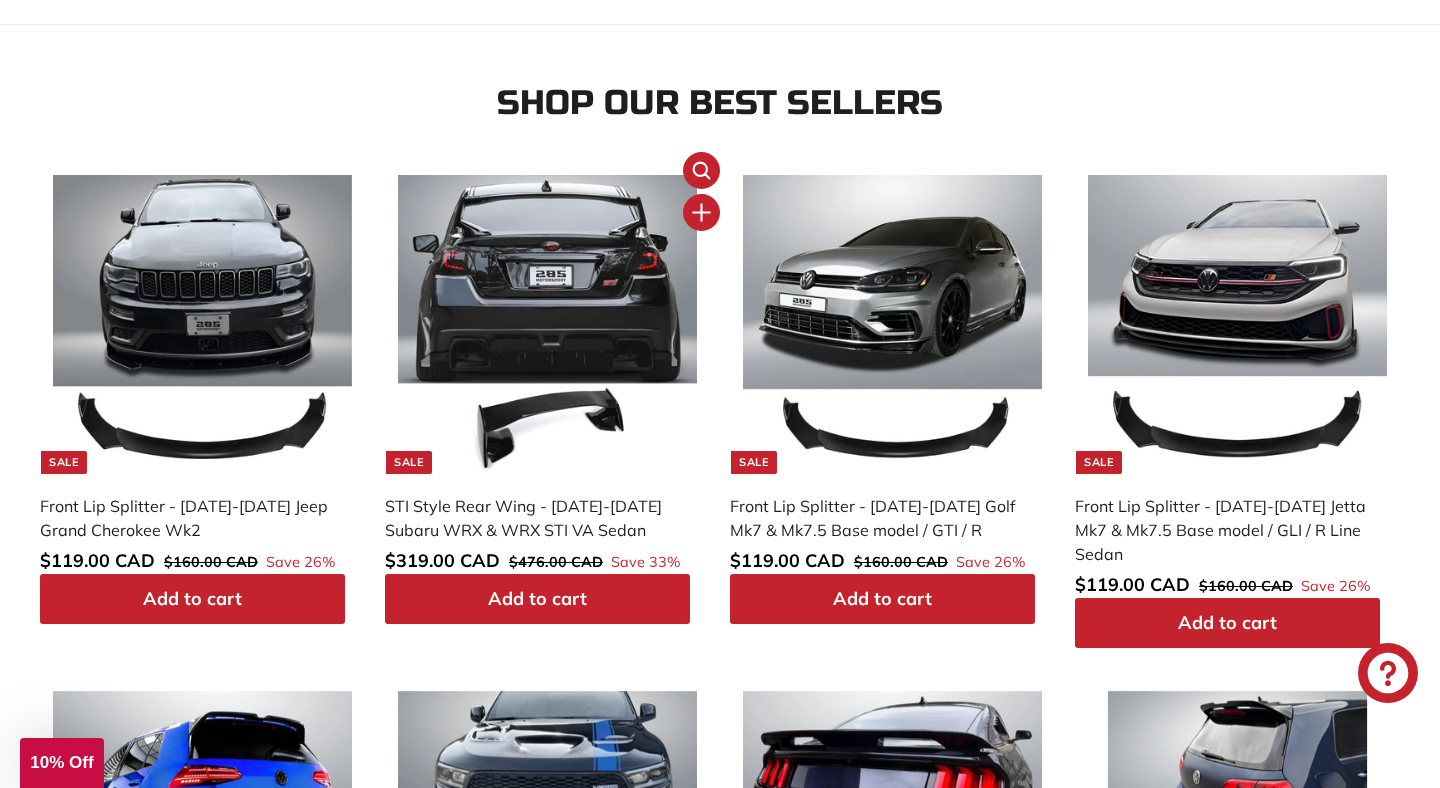 click on "Add to cart" at bounding box center [537, 599] 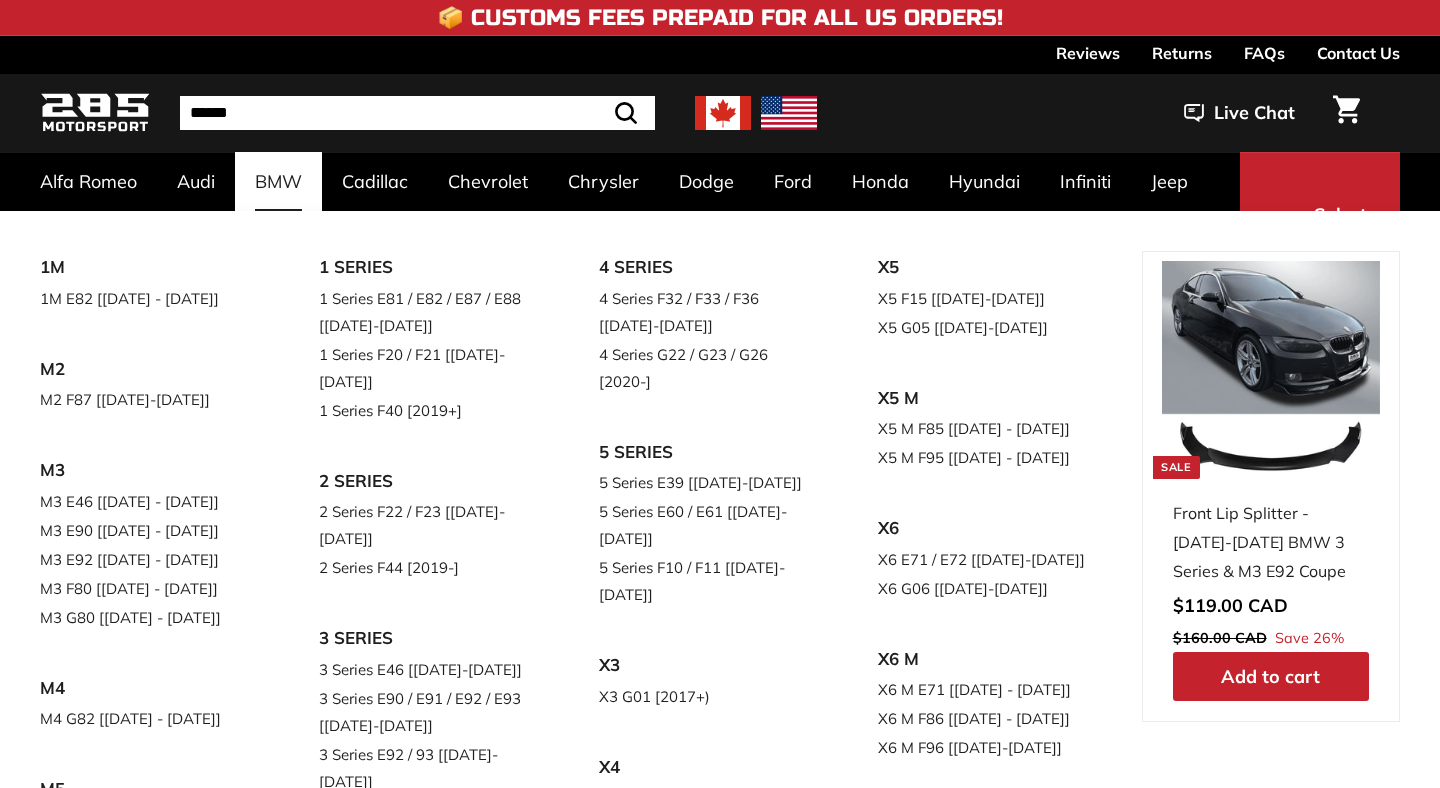 scroll, scrollTop: 0, scrollLeft: 0, axis: both 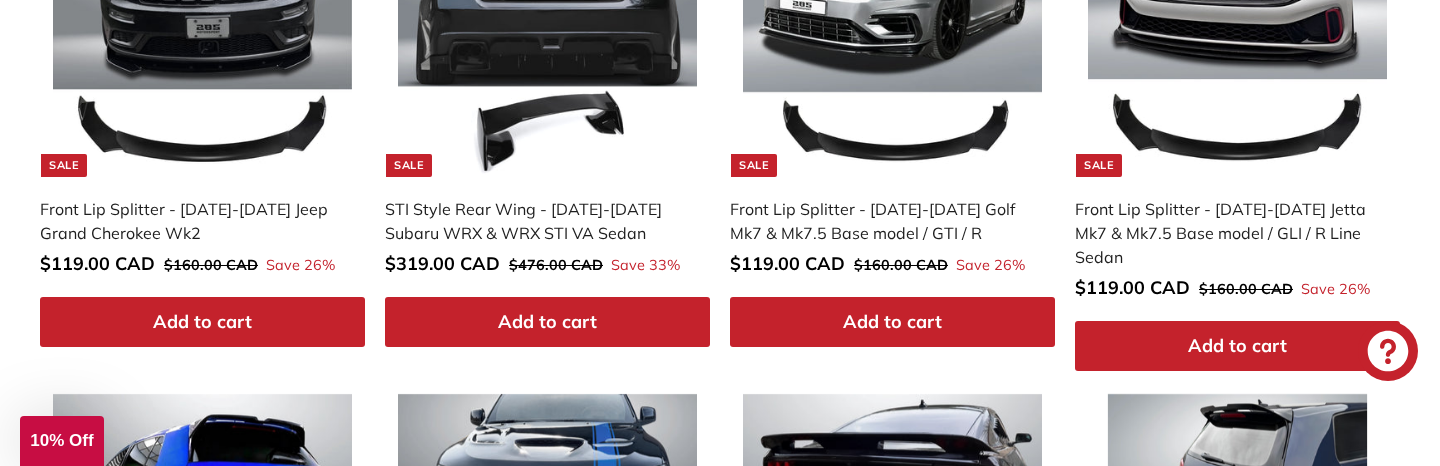 click on "Add to cart" at bounding box center [547, 321] 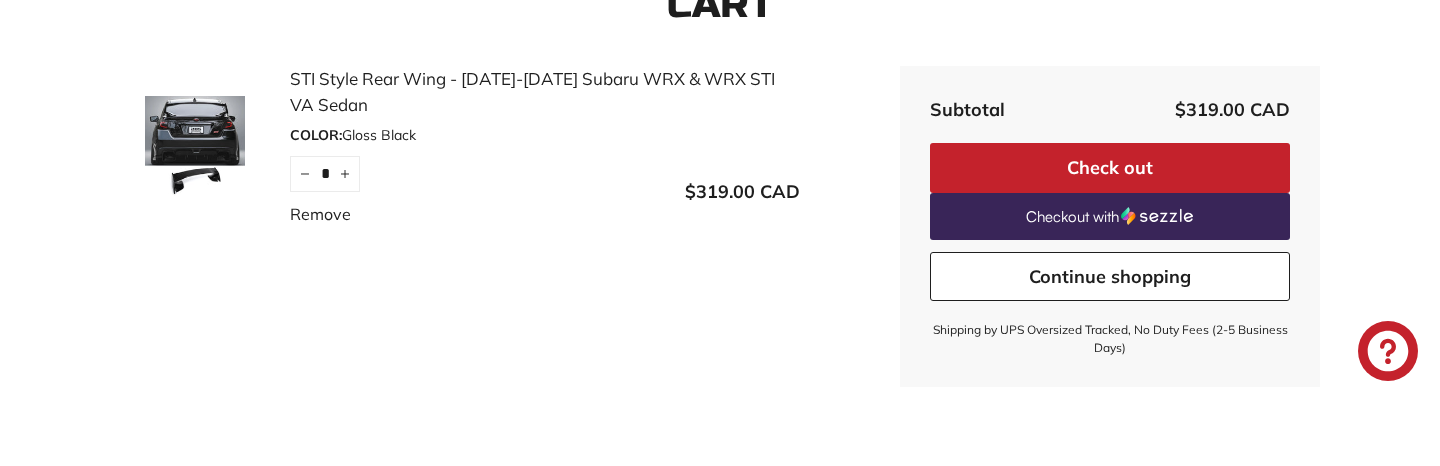 scroll, scrollTop: 382, scrollLeft: 0, axis: vertical 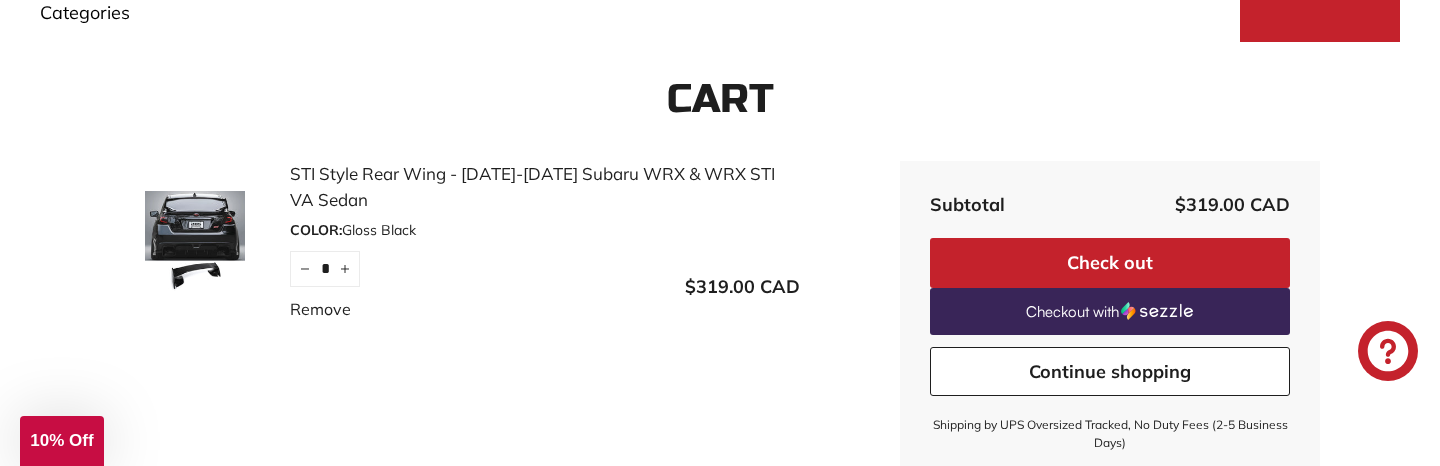 click on "Remove" at bounding box center [320, 309] 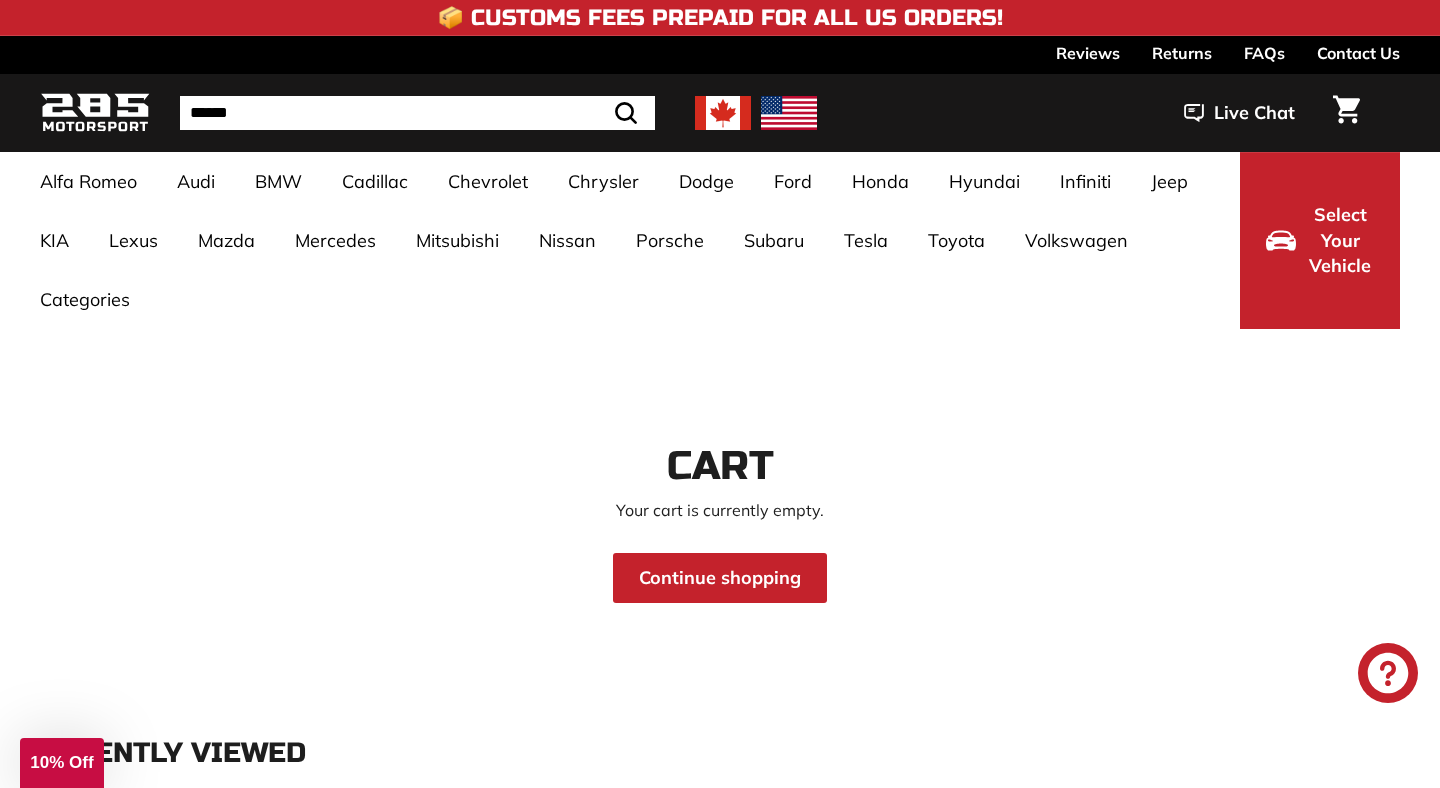 scroll, scrollTop: 0, scrollLeft: 0, axis: both 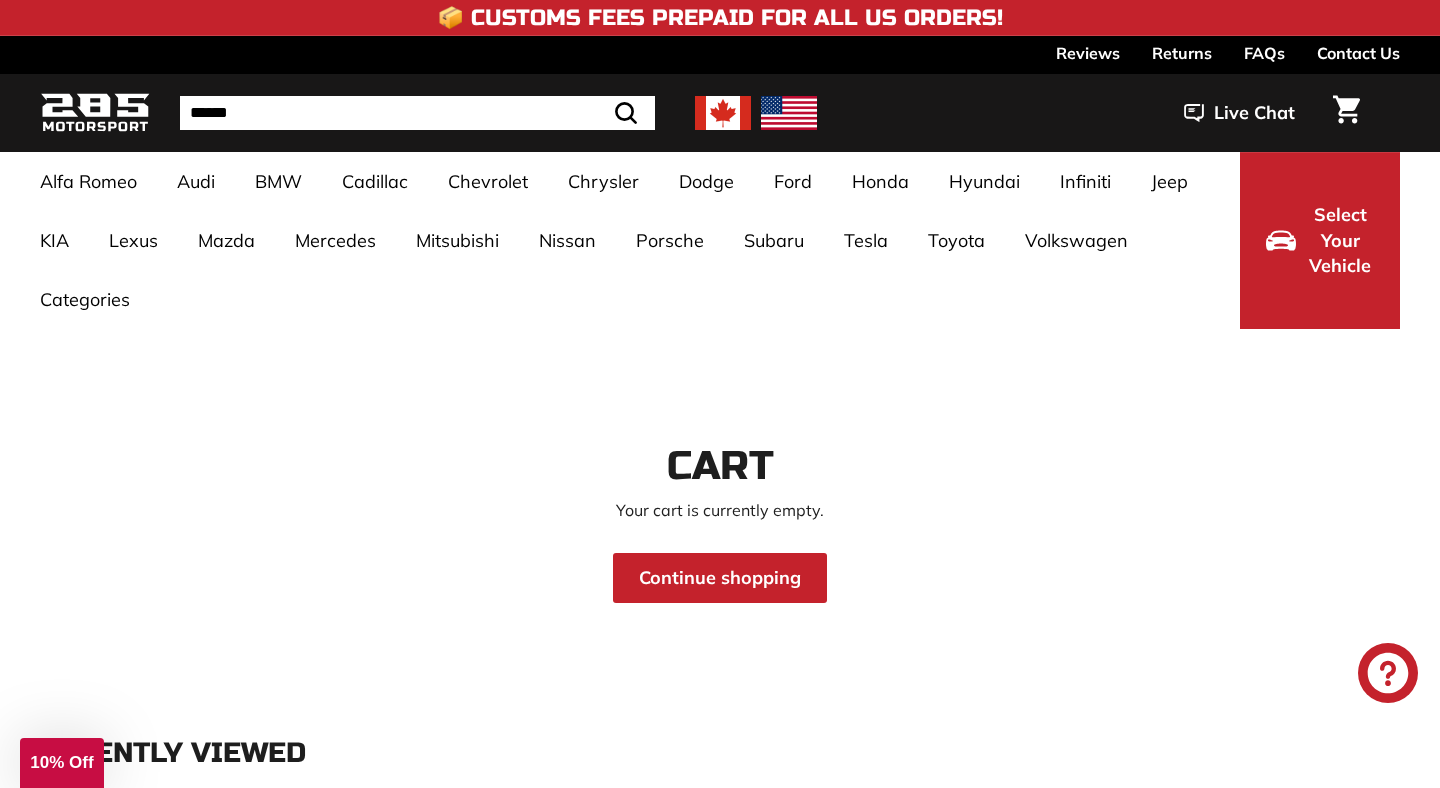 click on "Continue shopping" at bounding box center [720, 578] 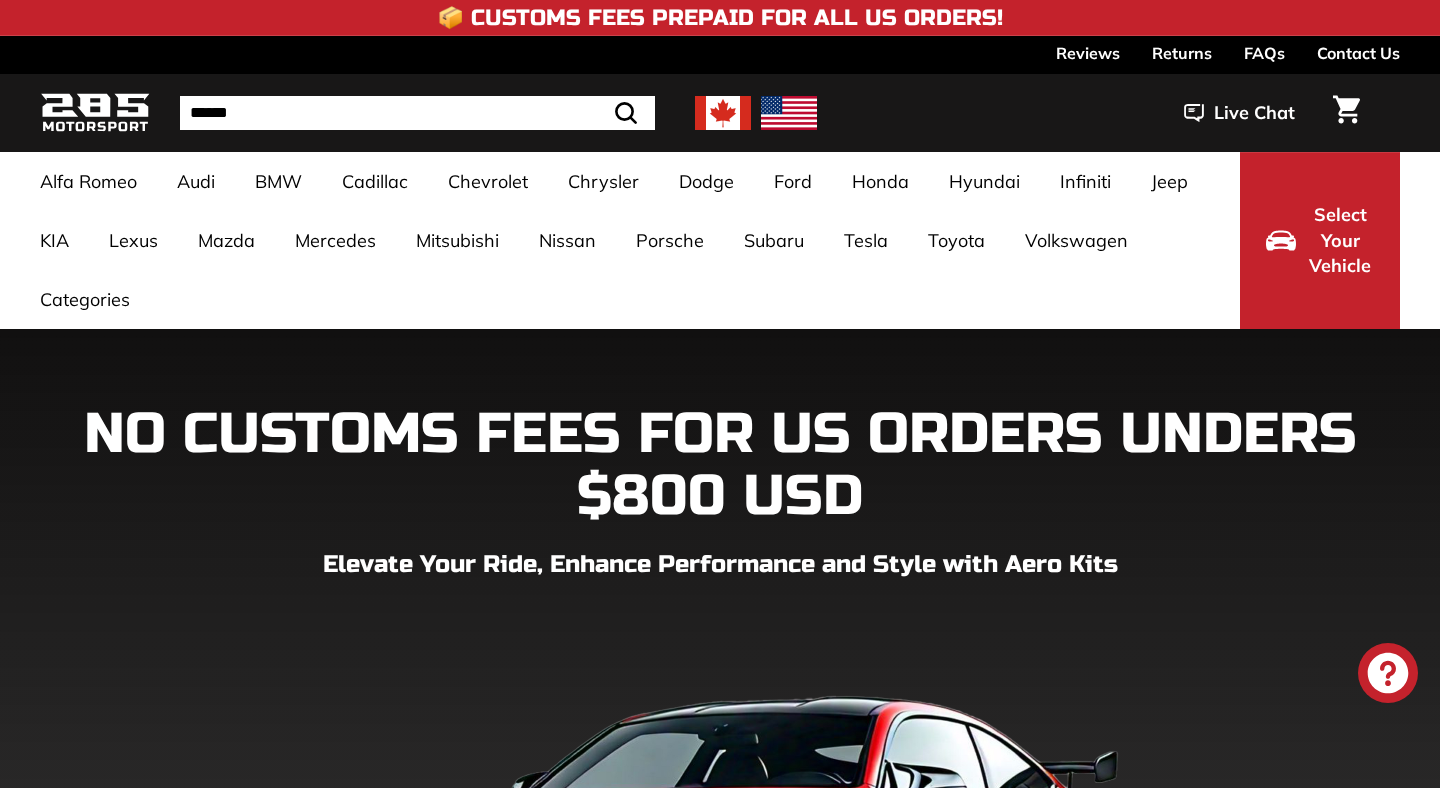 scroll, scrollTop: 0, scrollLeft: 0, axis: both 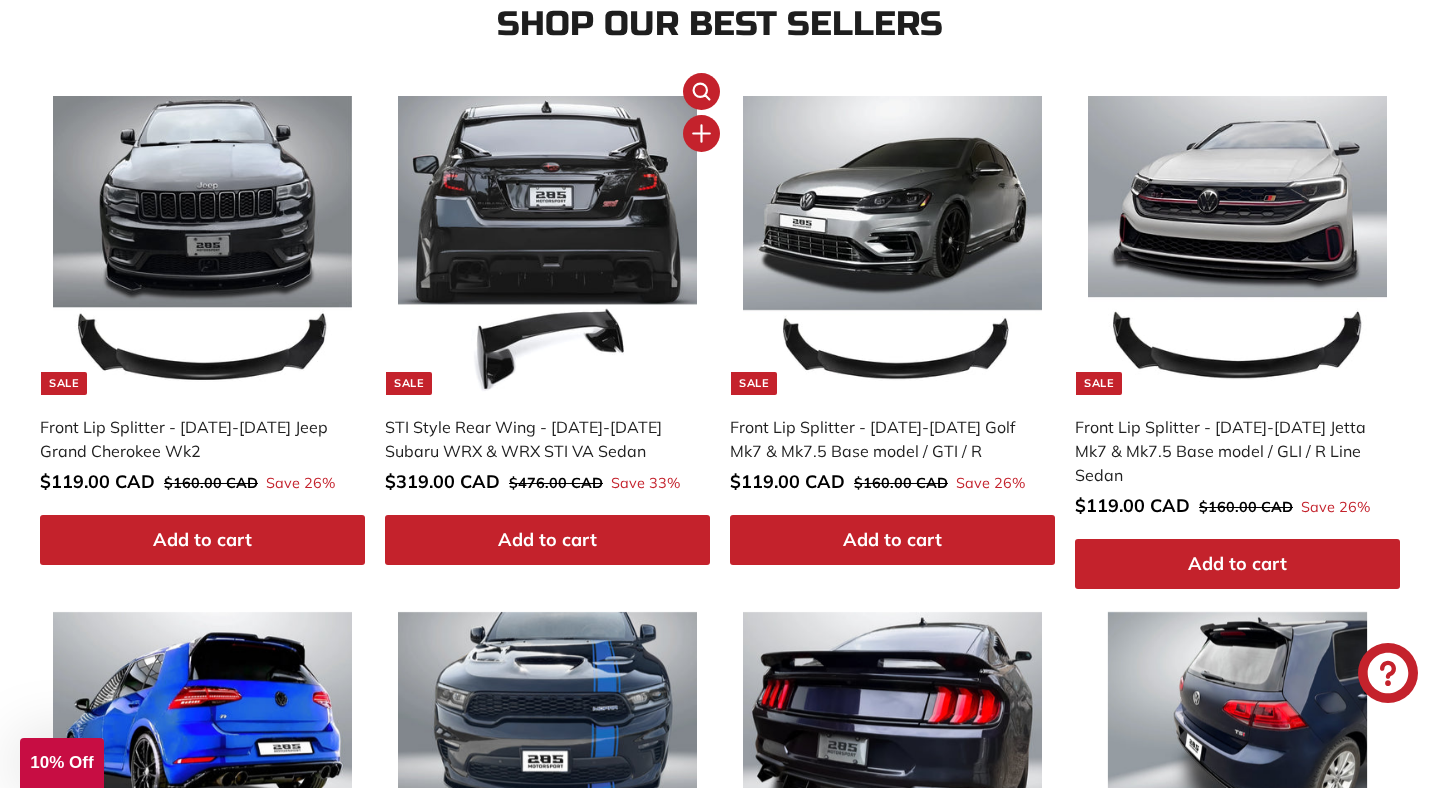 click at bounding box center [547, 245] 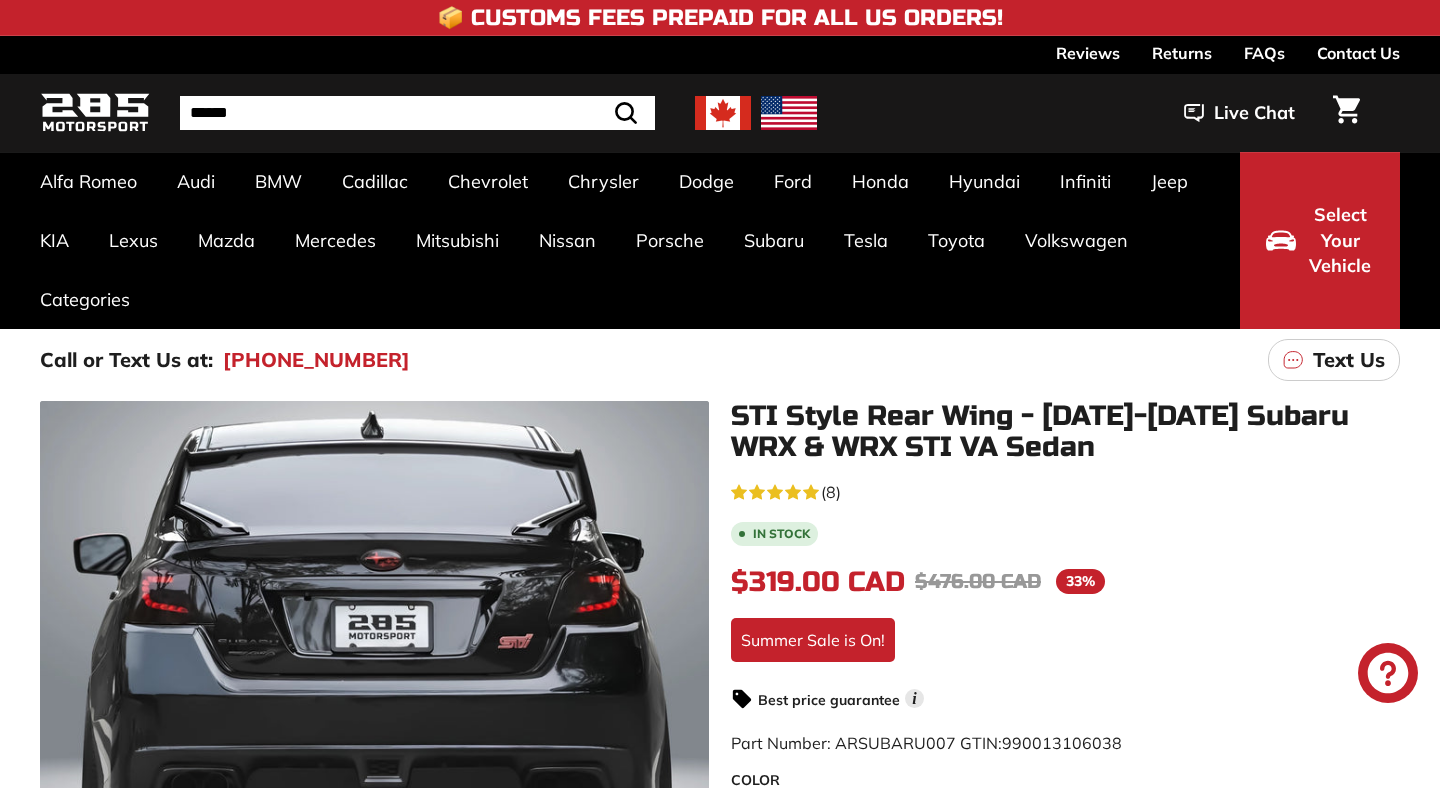scroll, scrollTop: 641, scrollLeft: 0, axis: vertical 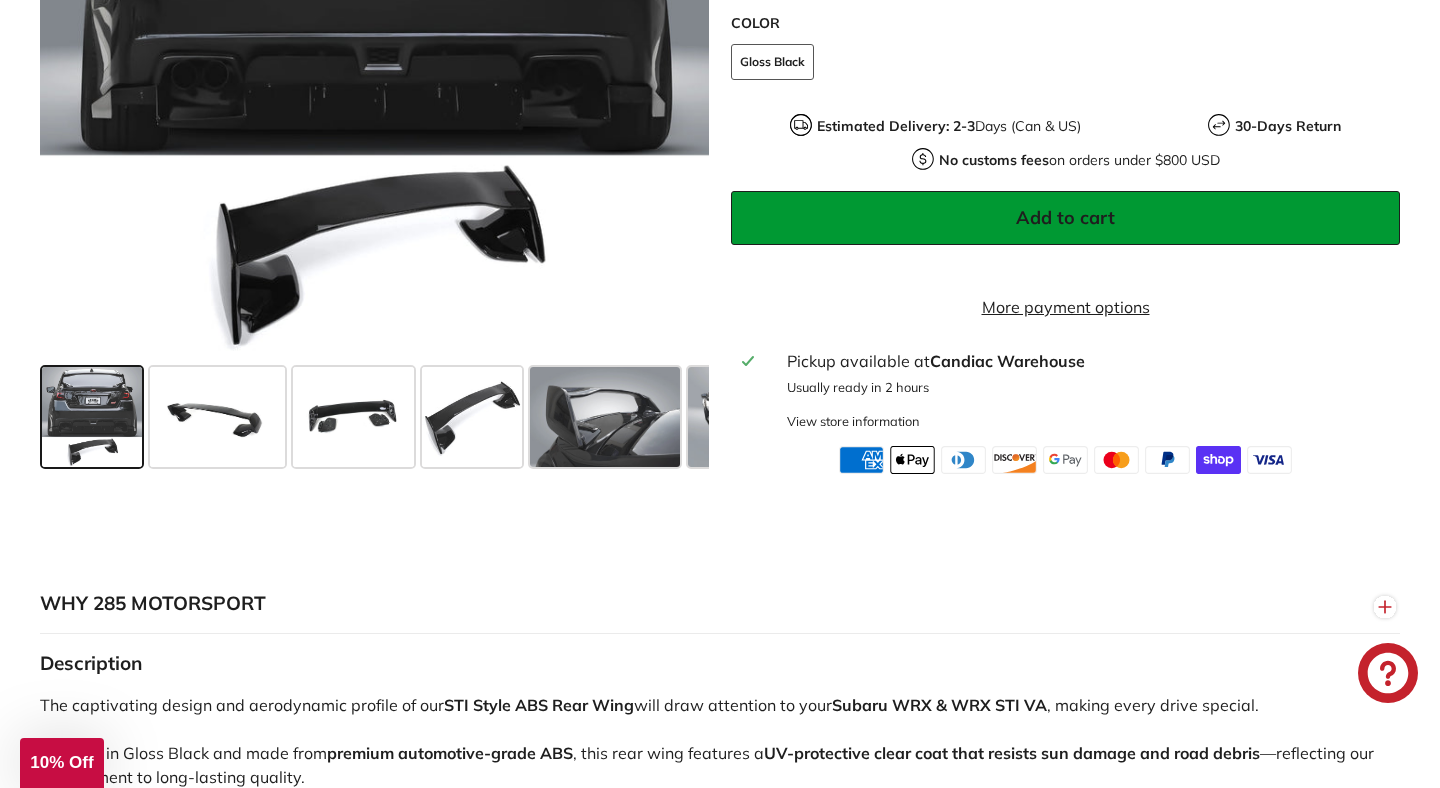 click on "Estimated Delivery: 2-3  Days (Can & US)
30-Days Return
No customs fees  on orders under $800 USD" at bounding box center [1065, 142] 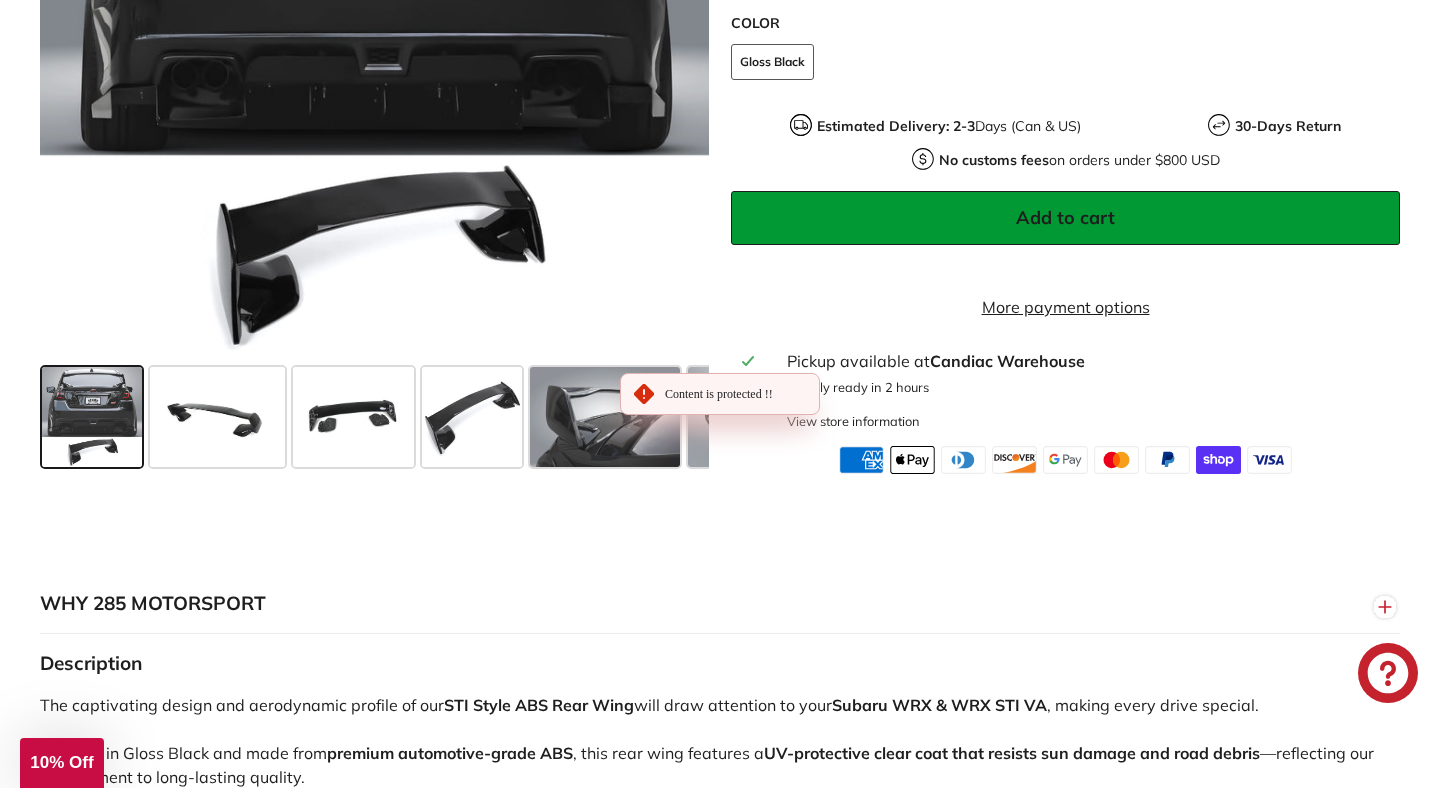 click on "**********" at bounding box center (1065, 311) 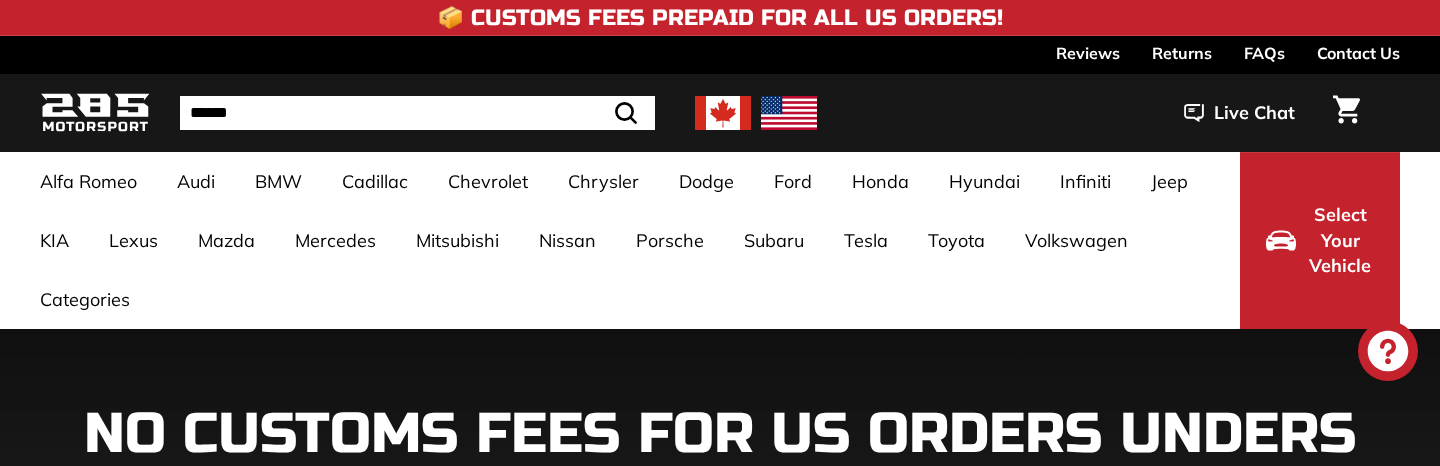 scroll, scrollTop: 1530, scrollLeft: 0, axis: vertical 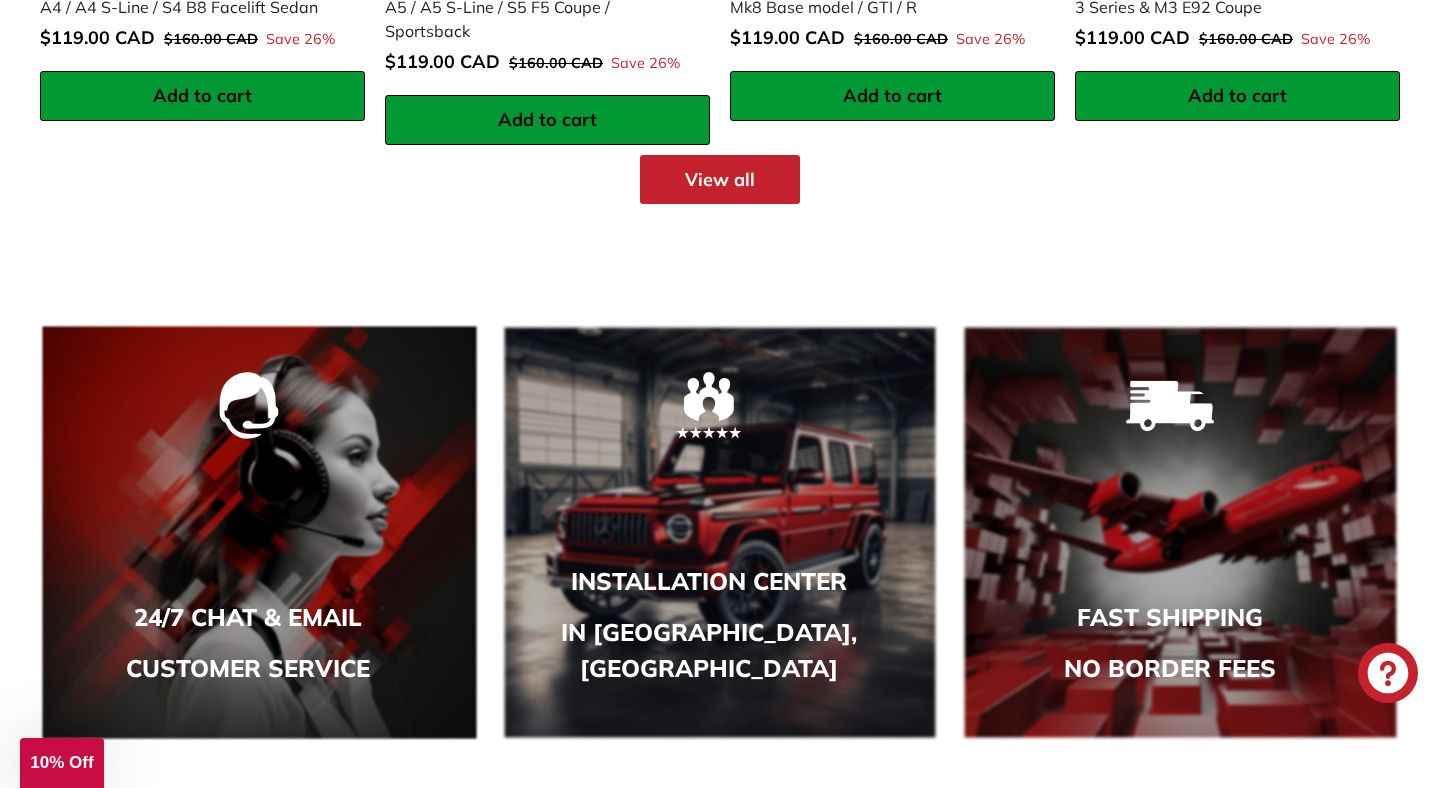 click on "View all" at bounding box center [720, 180] 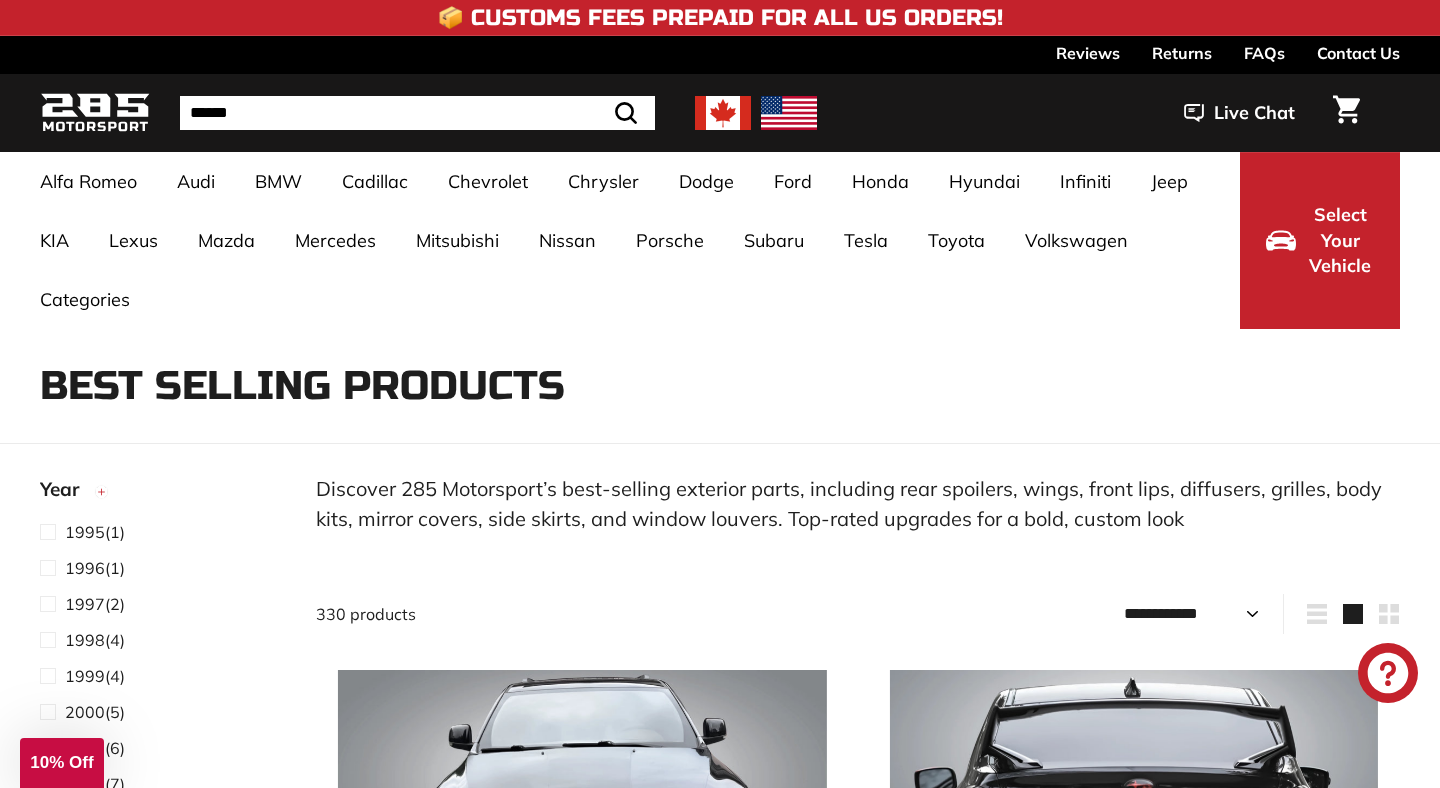 select on "**********" 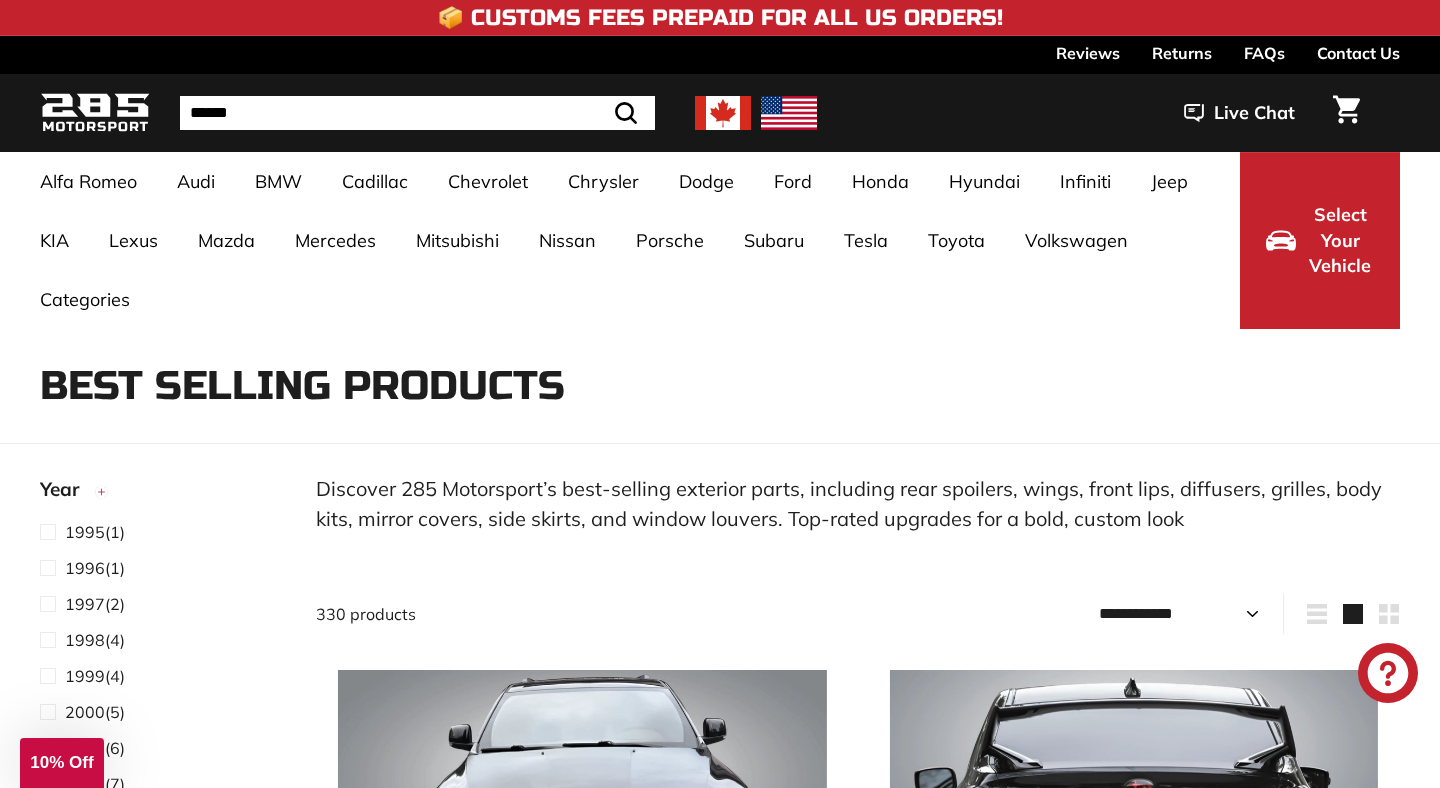 scroll, scrollTop: 0, scrollLeft: 0, axis: both 